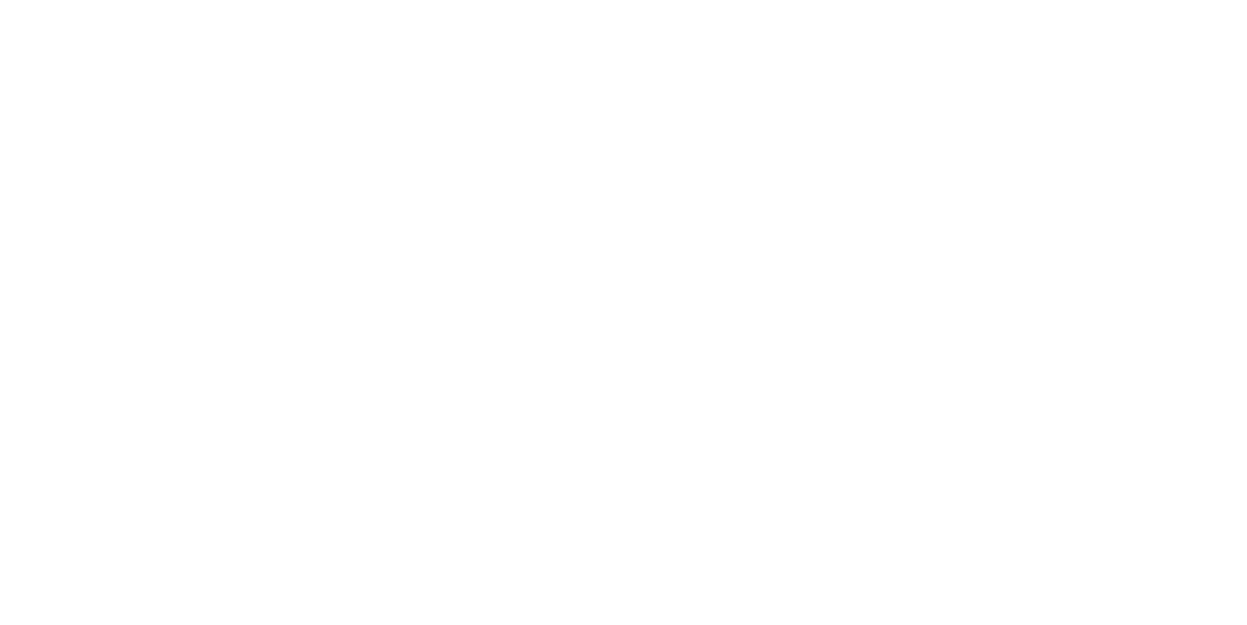 scroll, scrollTop: 0, scrollLeft: 0, axis: both 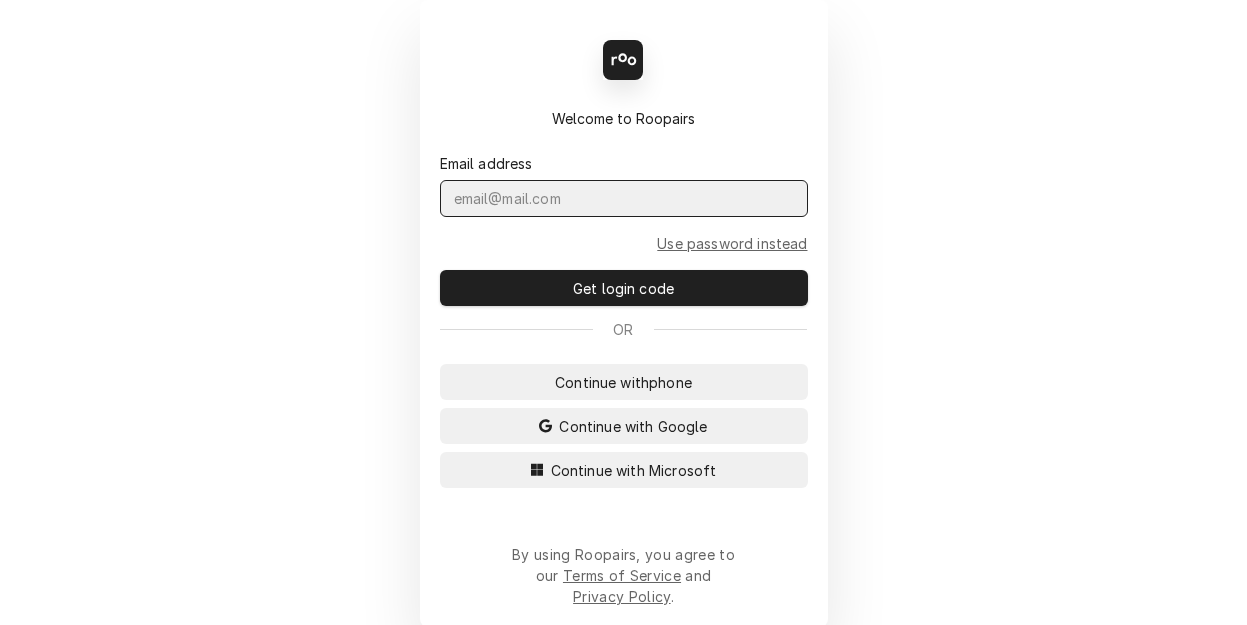 click at bounding box center [624, 198] 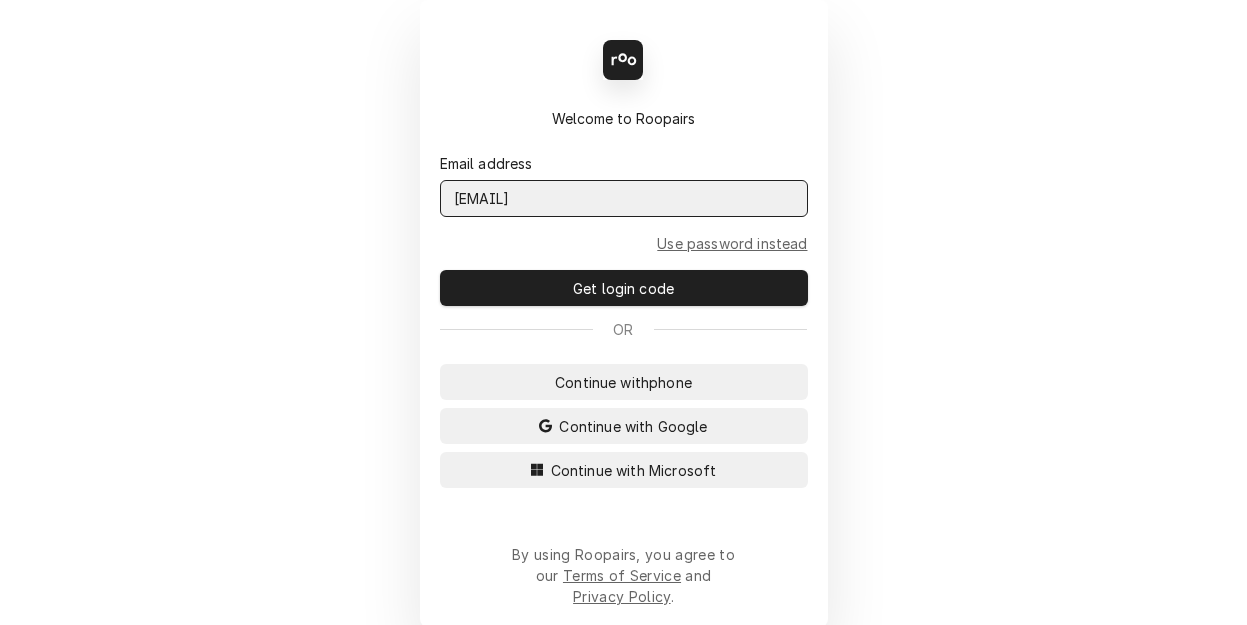 type on "[EMAIL]" 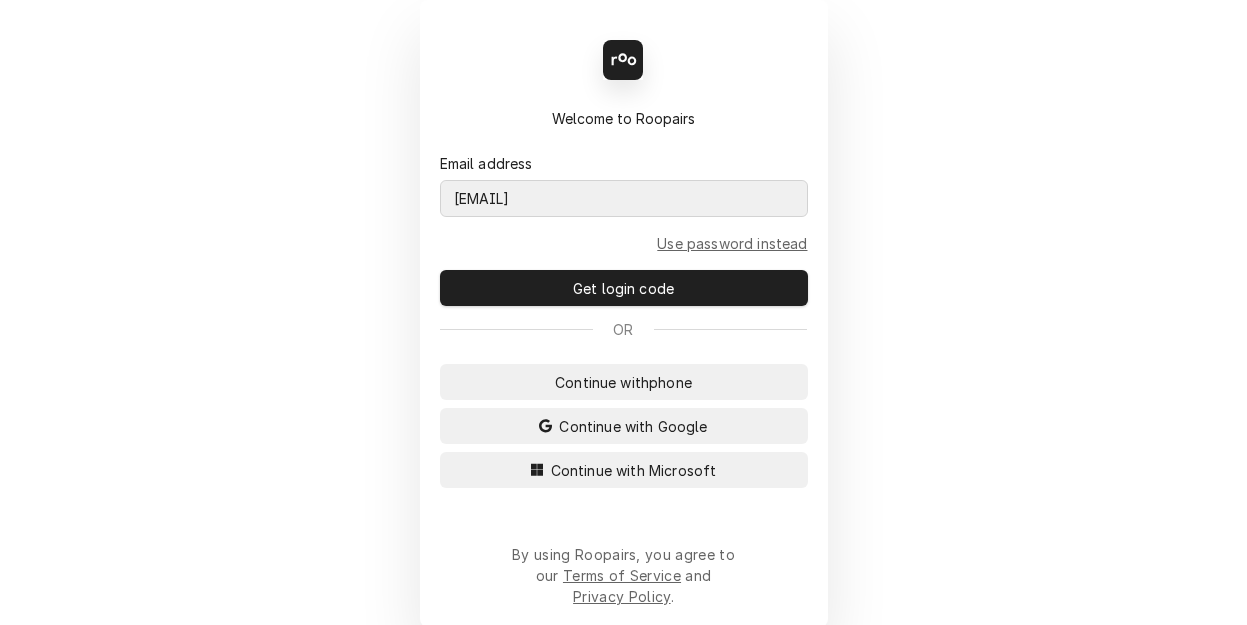 type 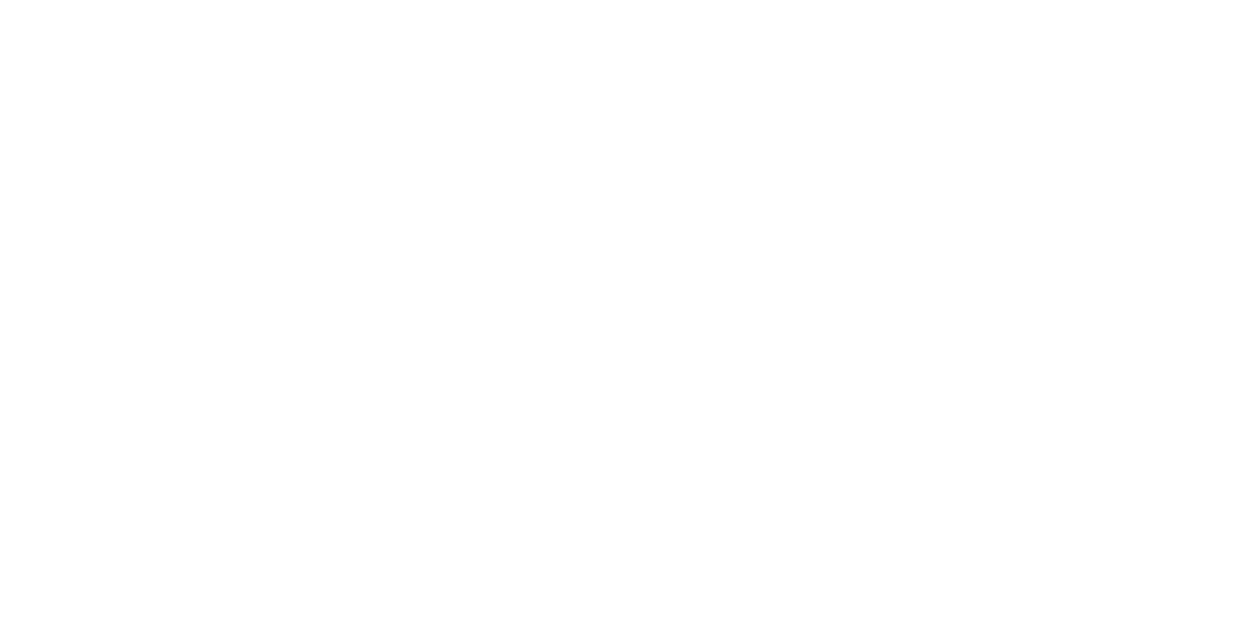 scroll, scrollTop: 0, scrollLeft: 0, axis: both 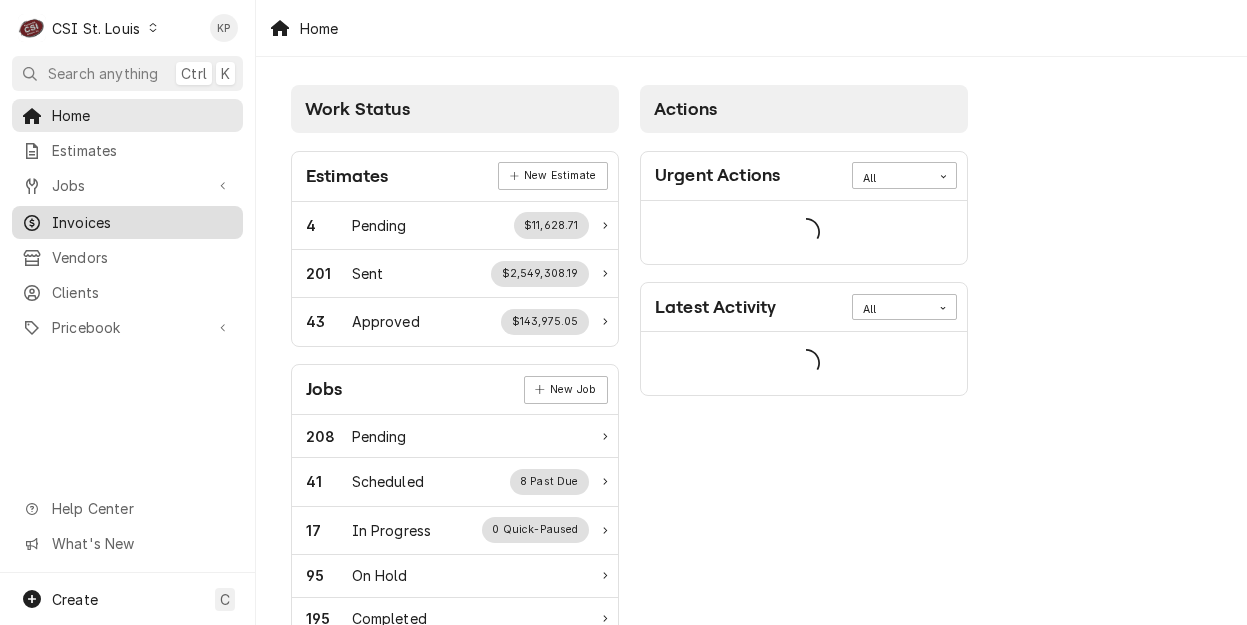 click on "Invoices" at bounding box center (142, 222) 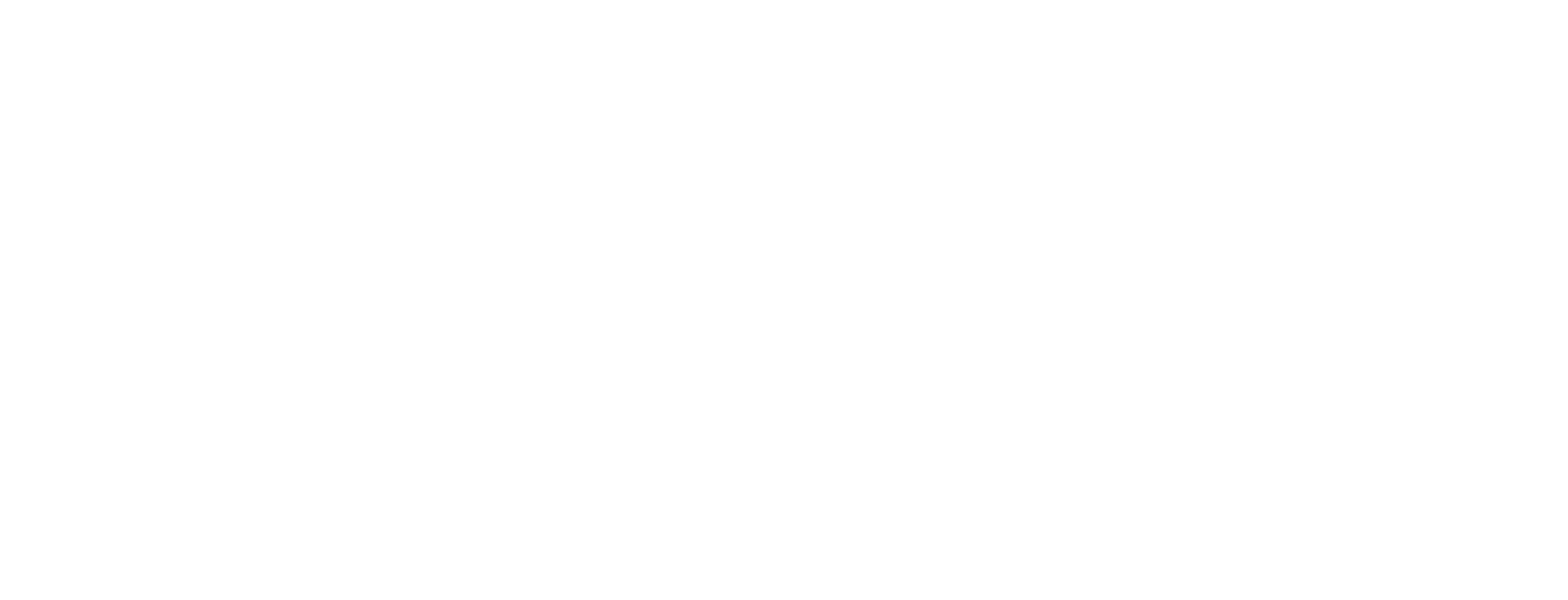 scroll, scrollTop: 0, scrollLeft: 0, axis: both 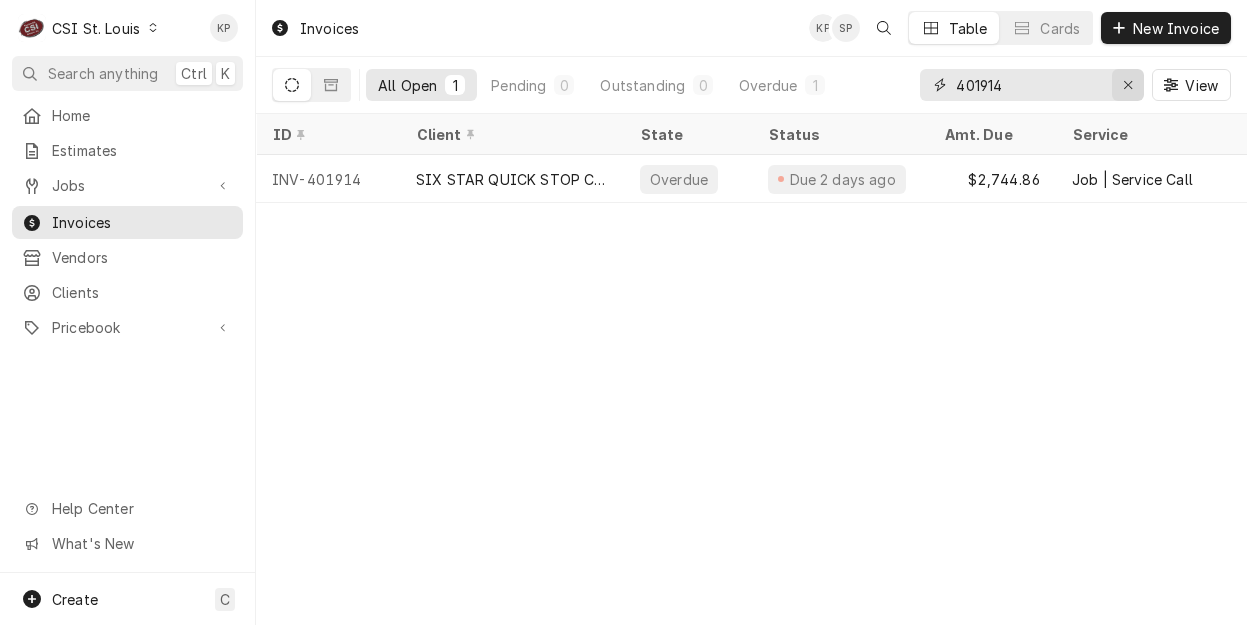 click 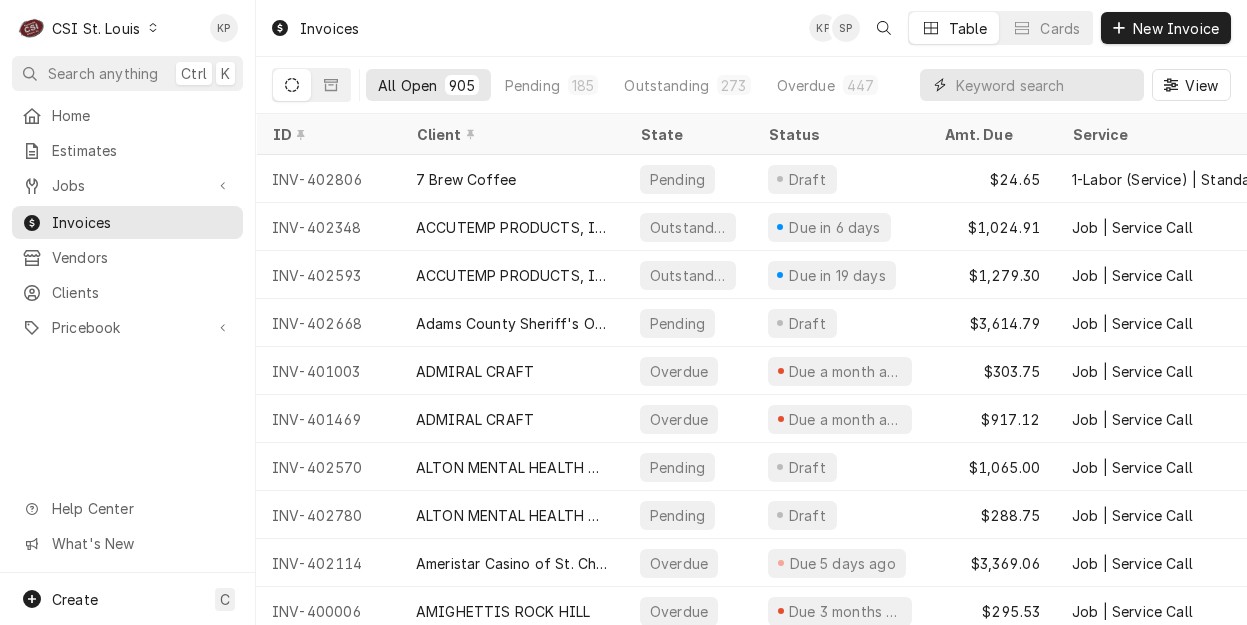 click at bounding box center [1045, 85] 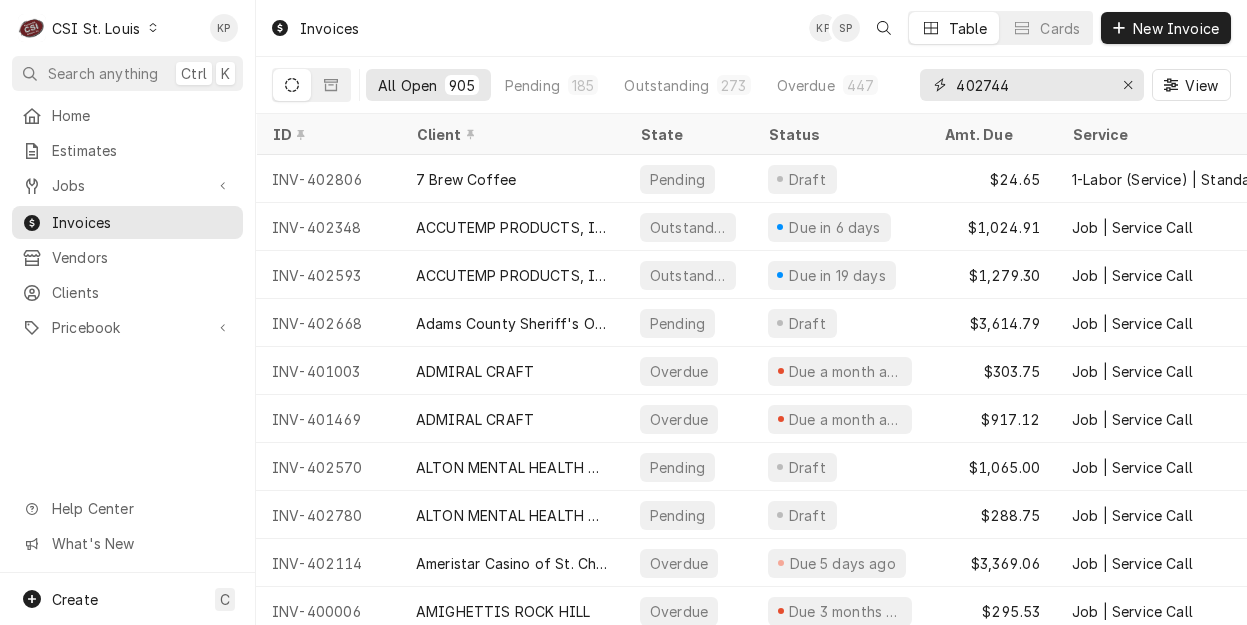 type on "402744" 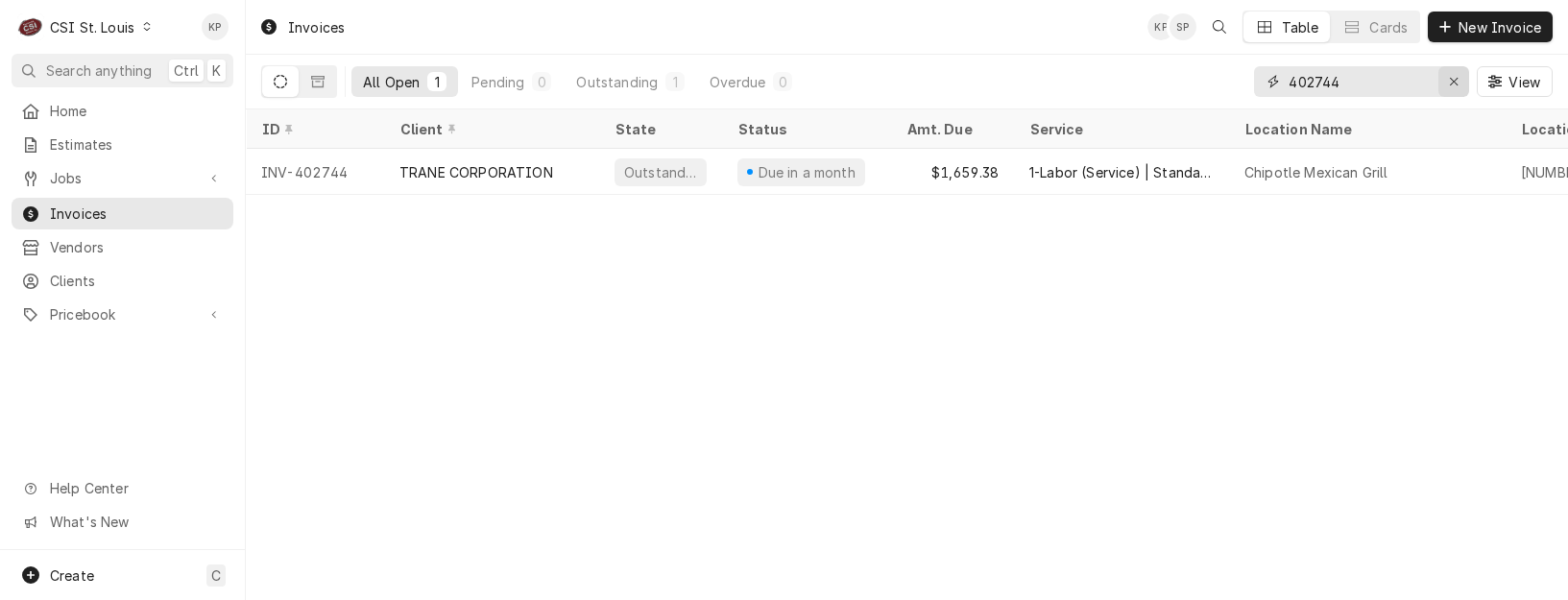 drag, startPoint x: 1463, startPoint y: 84, endPoint x: 1366, endPoint y: 83, distance: 97.00515 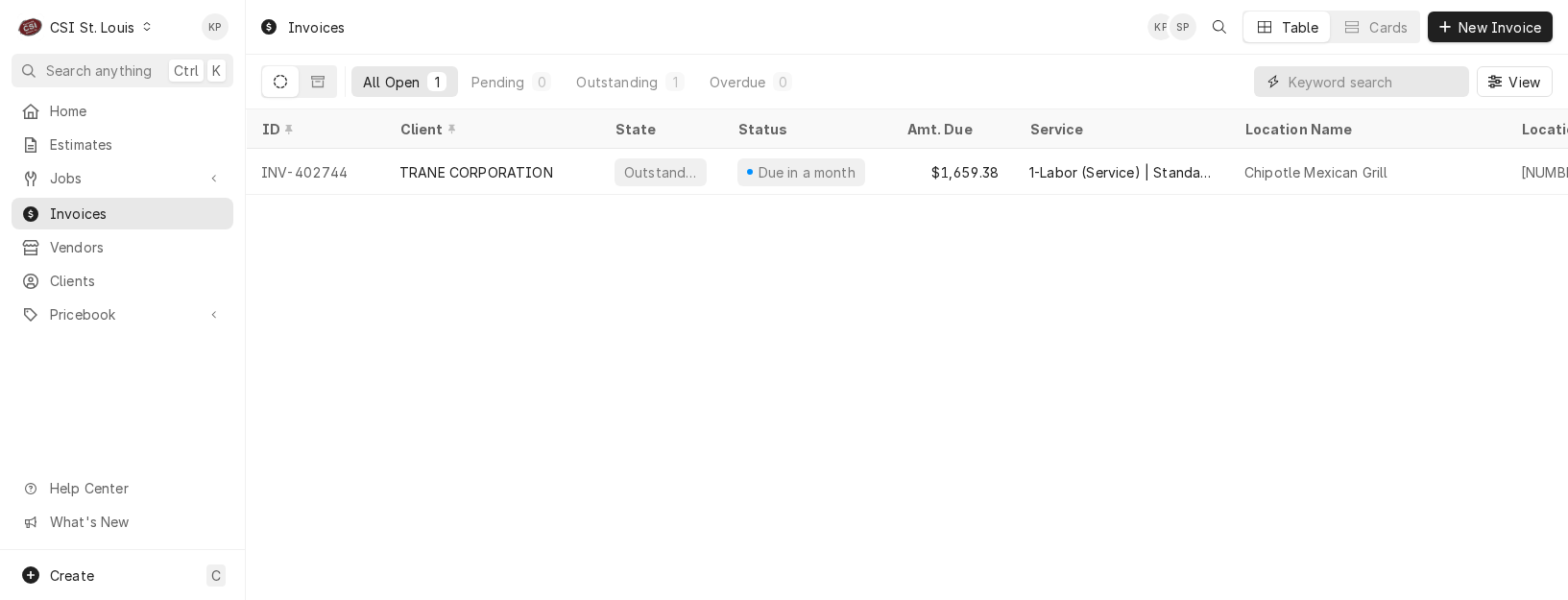 click at bounding box center (1379, 82) 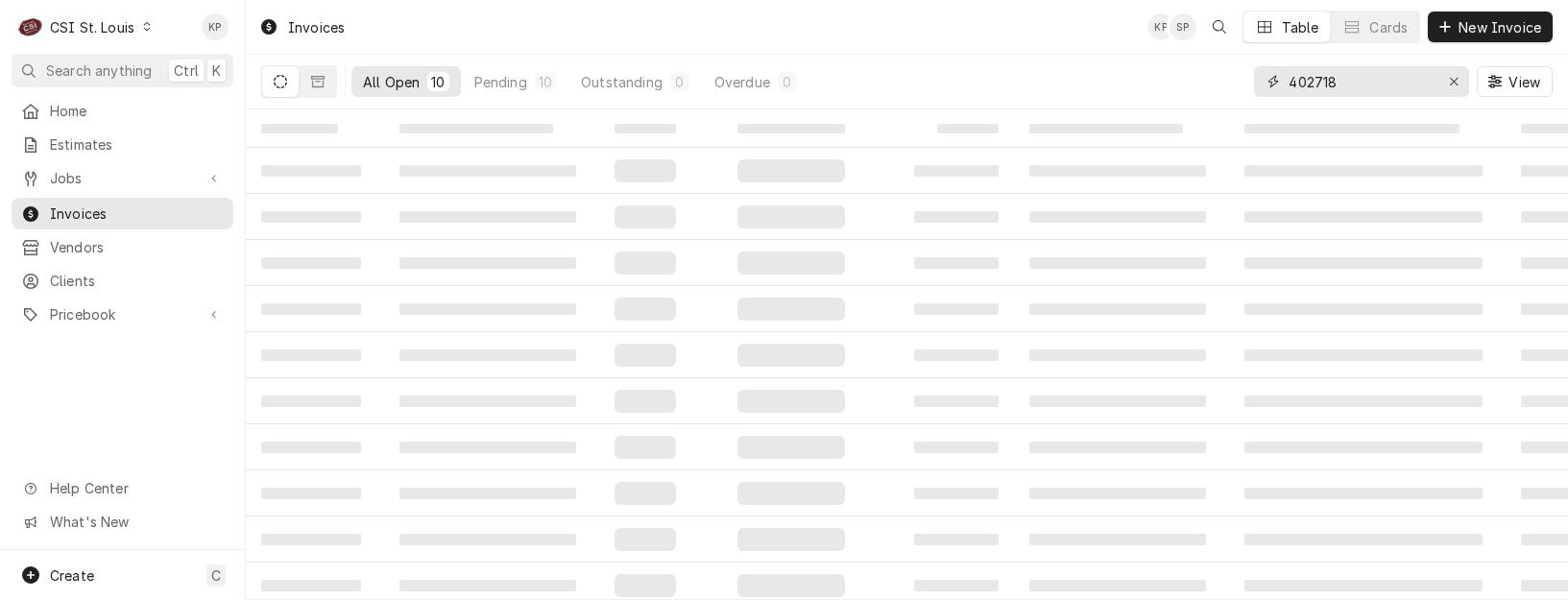 type on "402718" 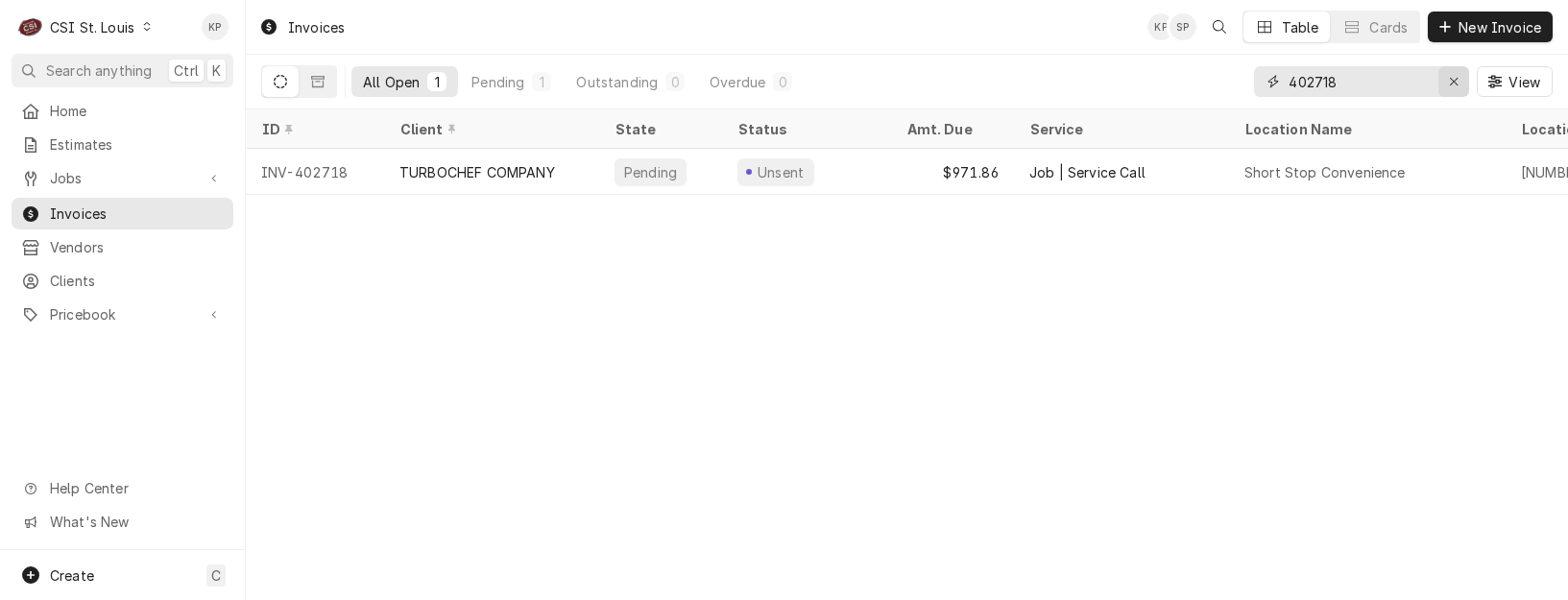 click 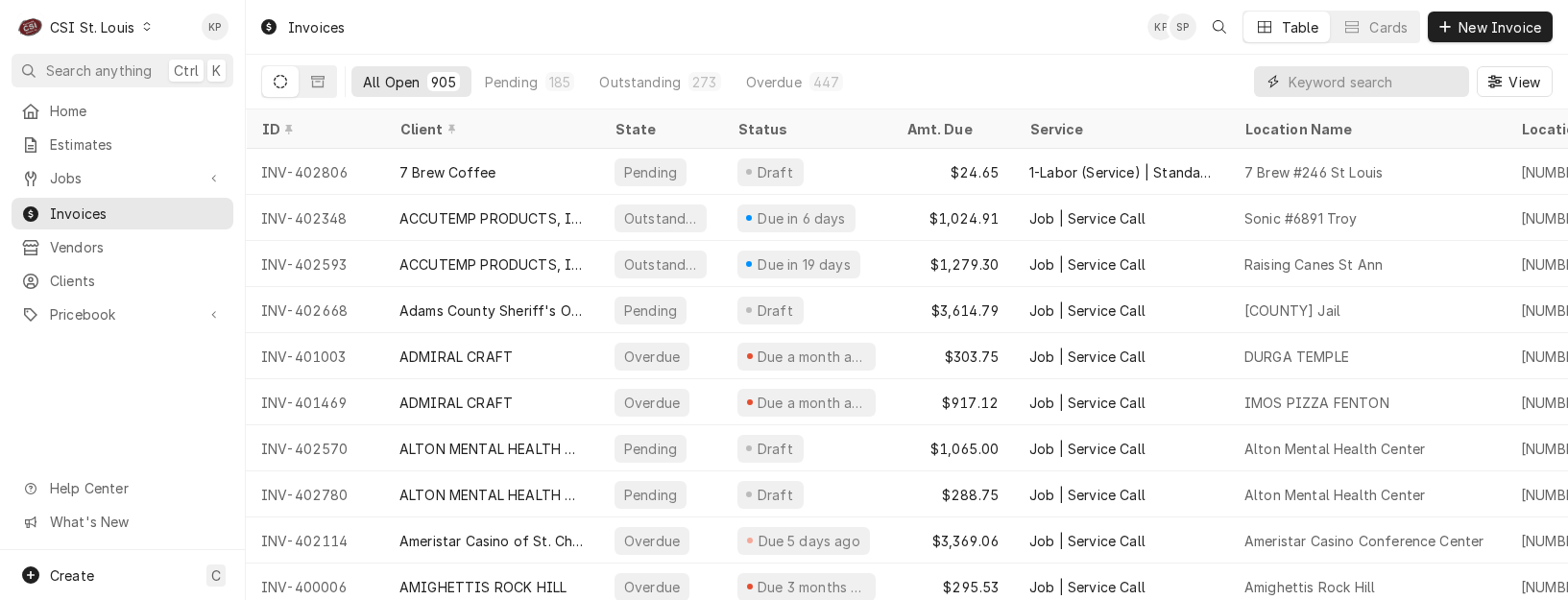 paste on "402742" 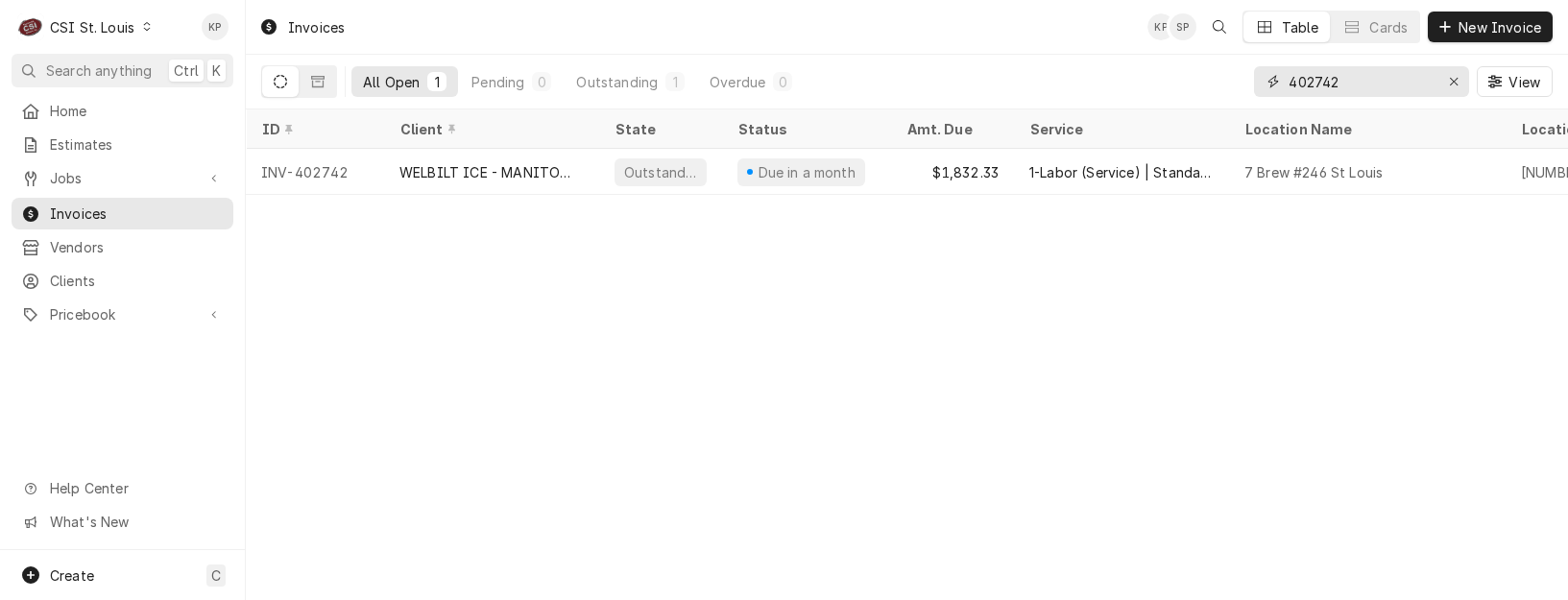 type on "402742" 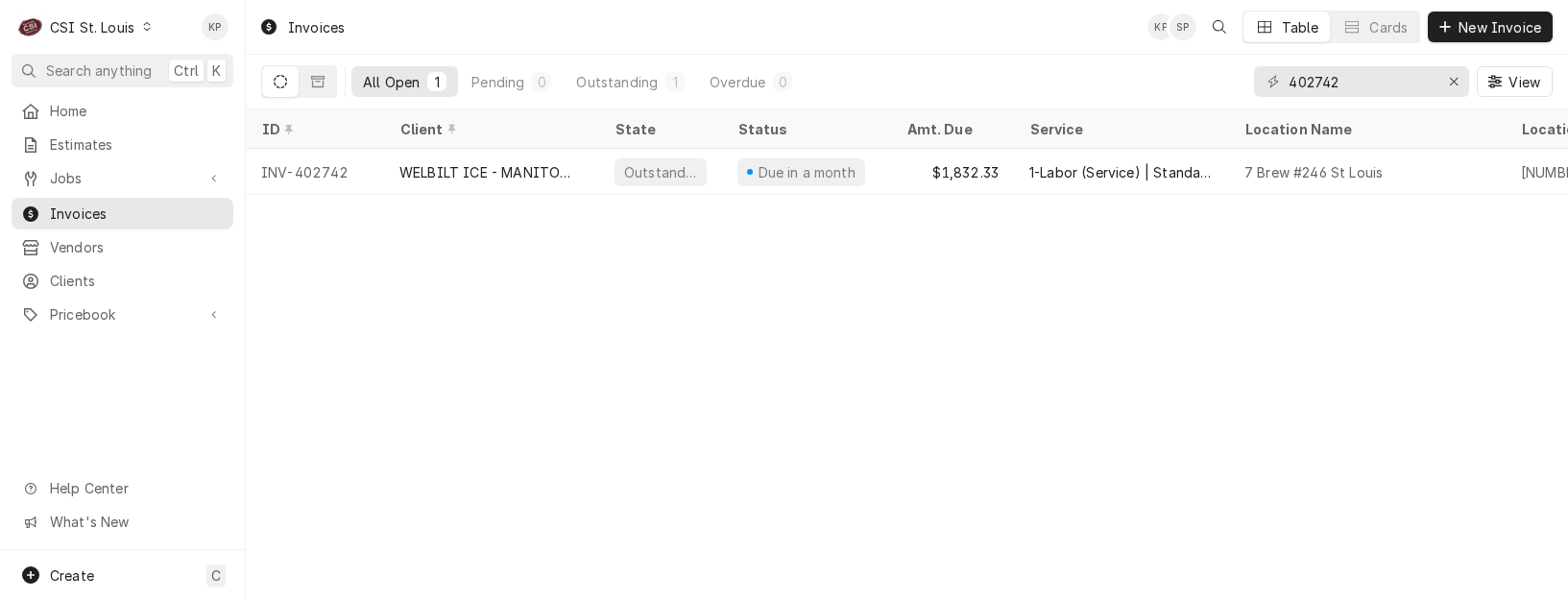 click at bounding box center (147, 27) 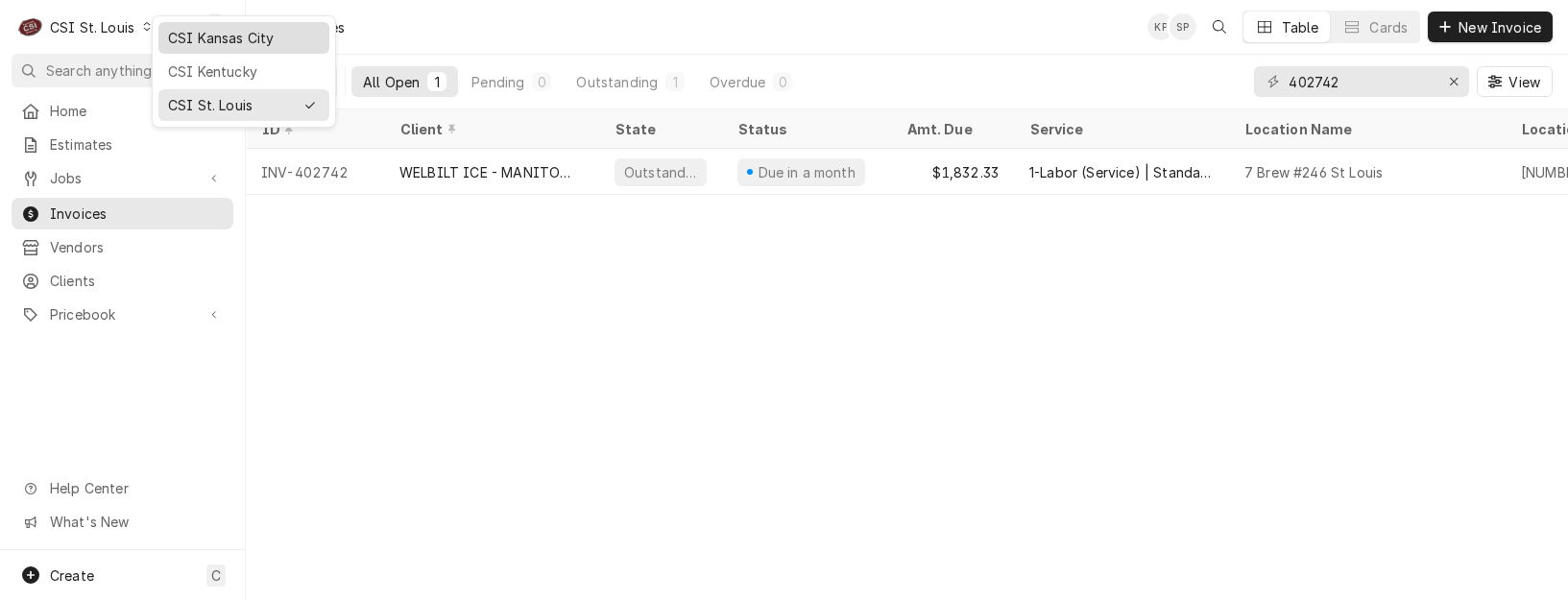click on "CSI Kansas City" at bounding box center (244, 37) 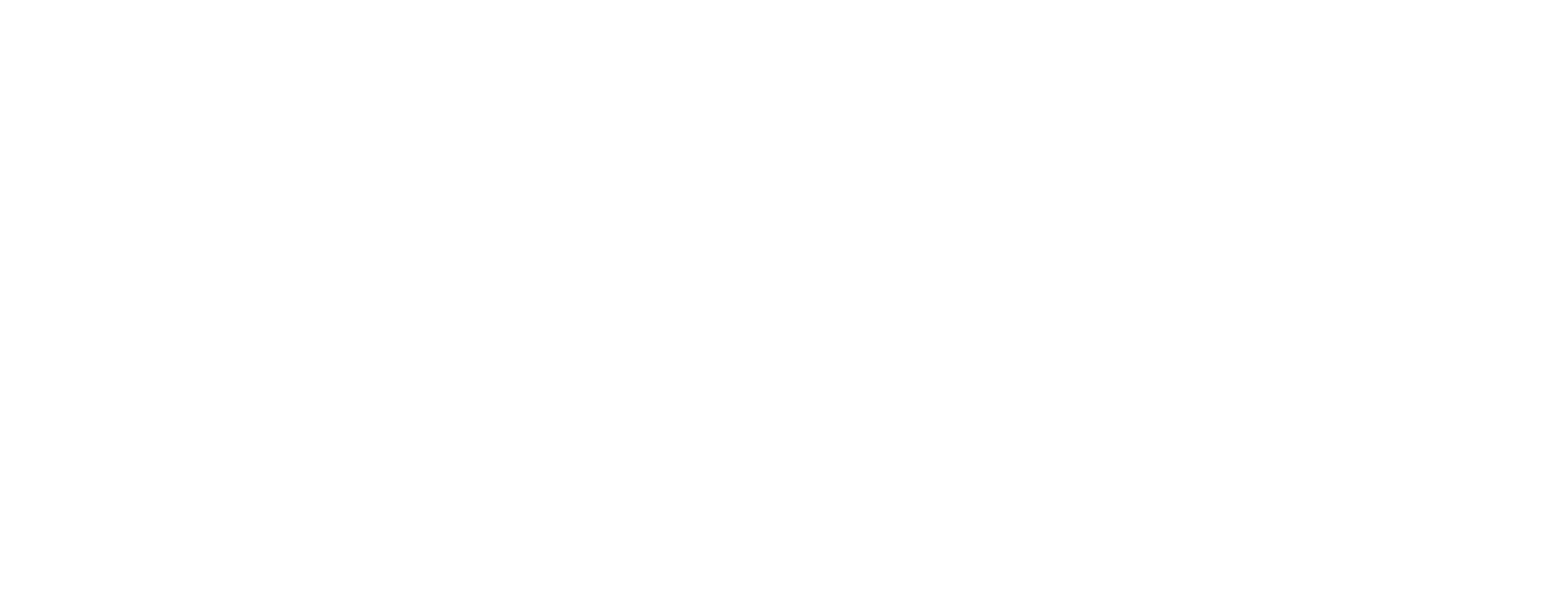 scroll, scrollTop: 0, scrollLeft: 0, axis: both 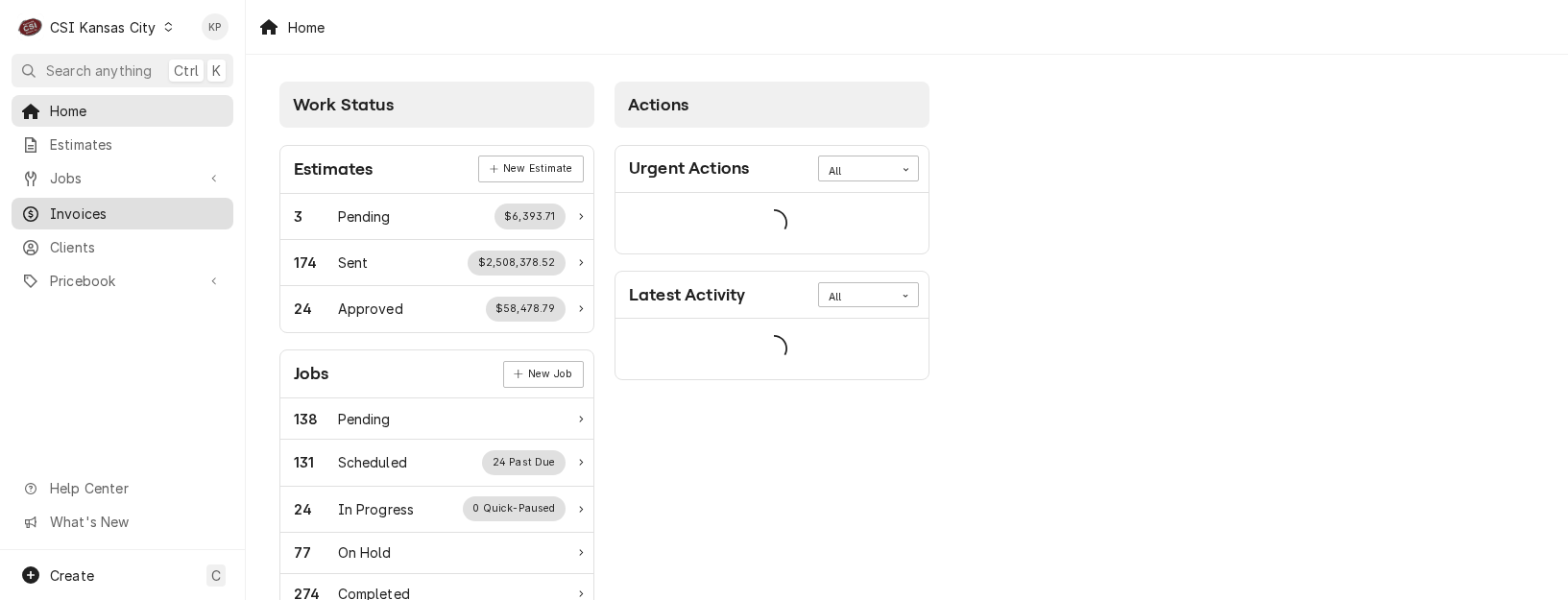 click on "Invoices" at bounding box center (136, 213) 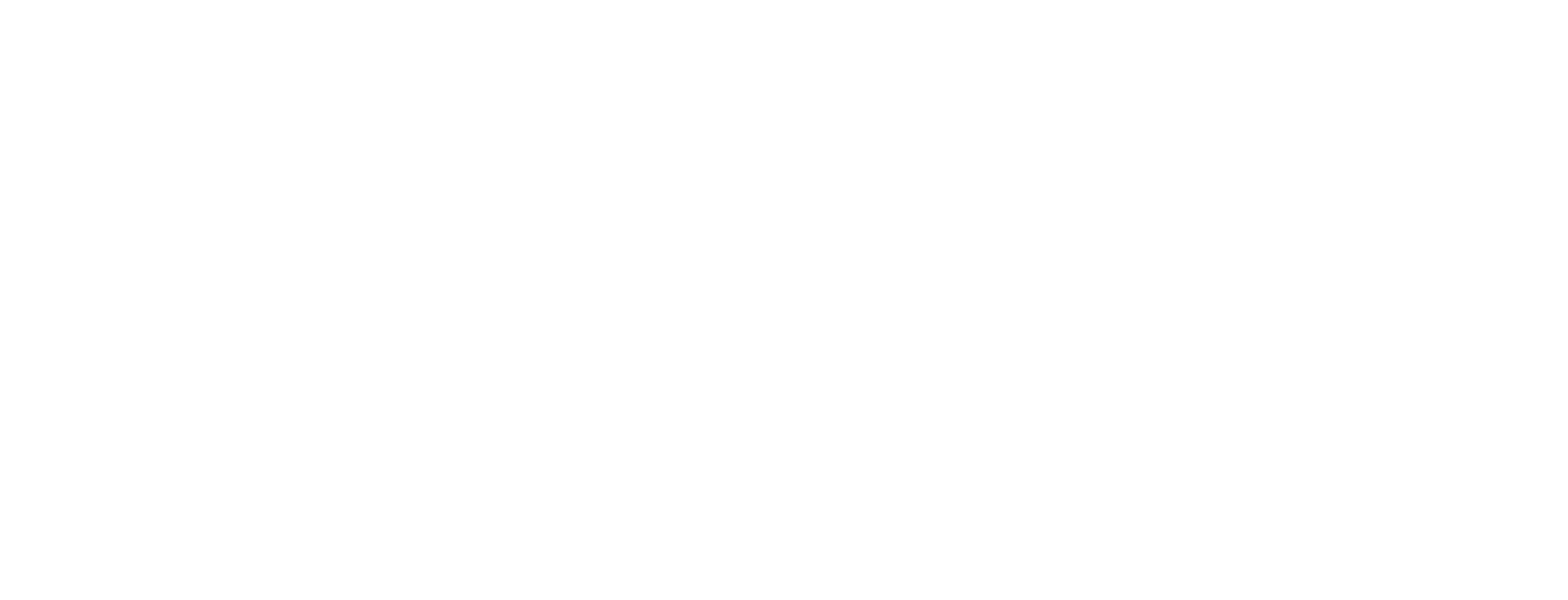 scroll, scrollTop: 0, scrollLeft: 0, axis: both 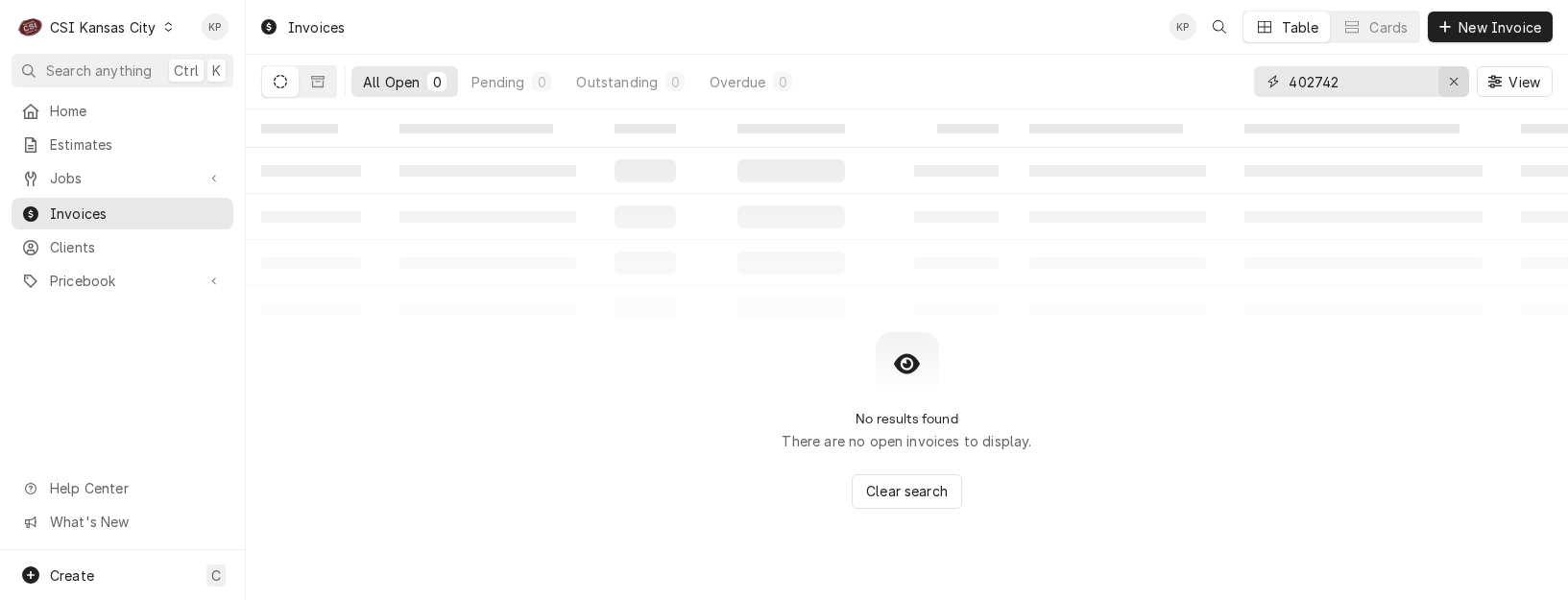 click 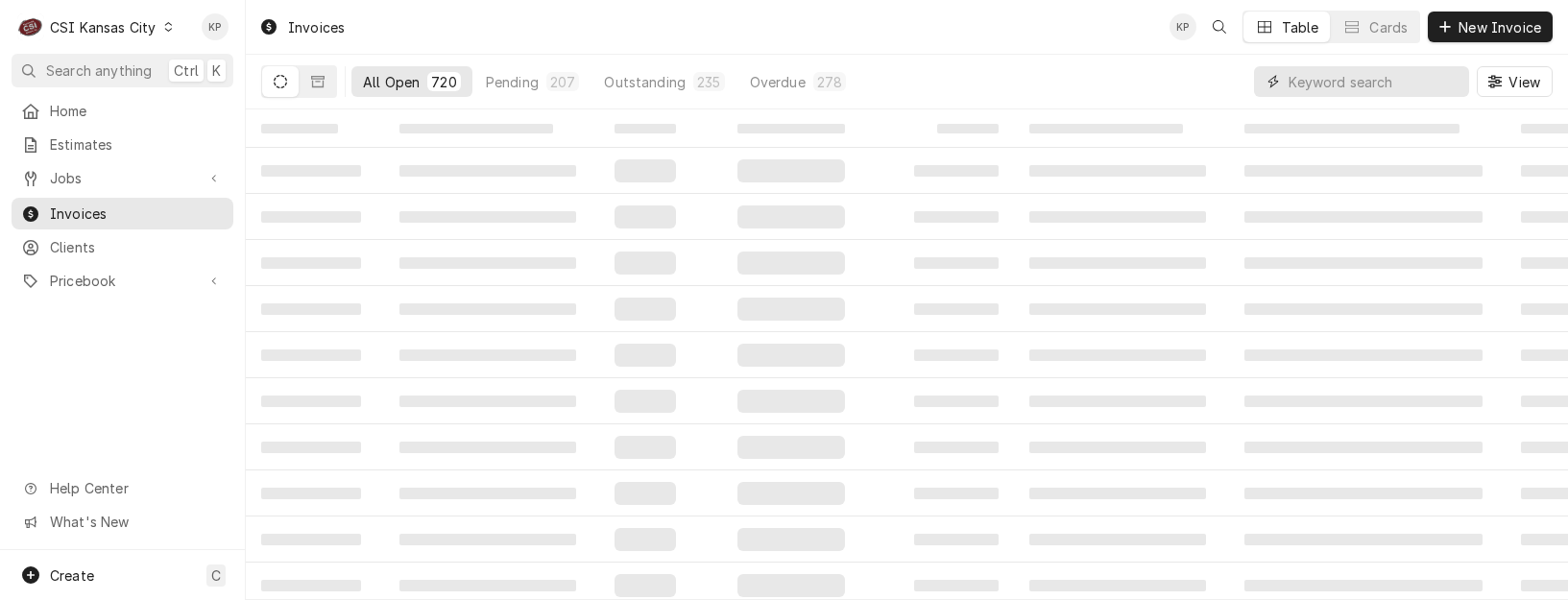 paste on "[INVOICE_NUMBER]" 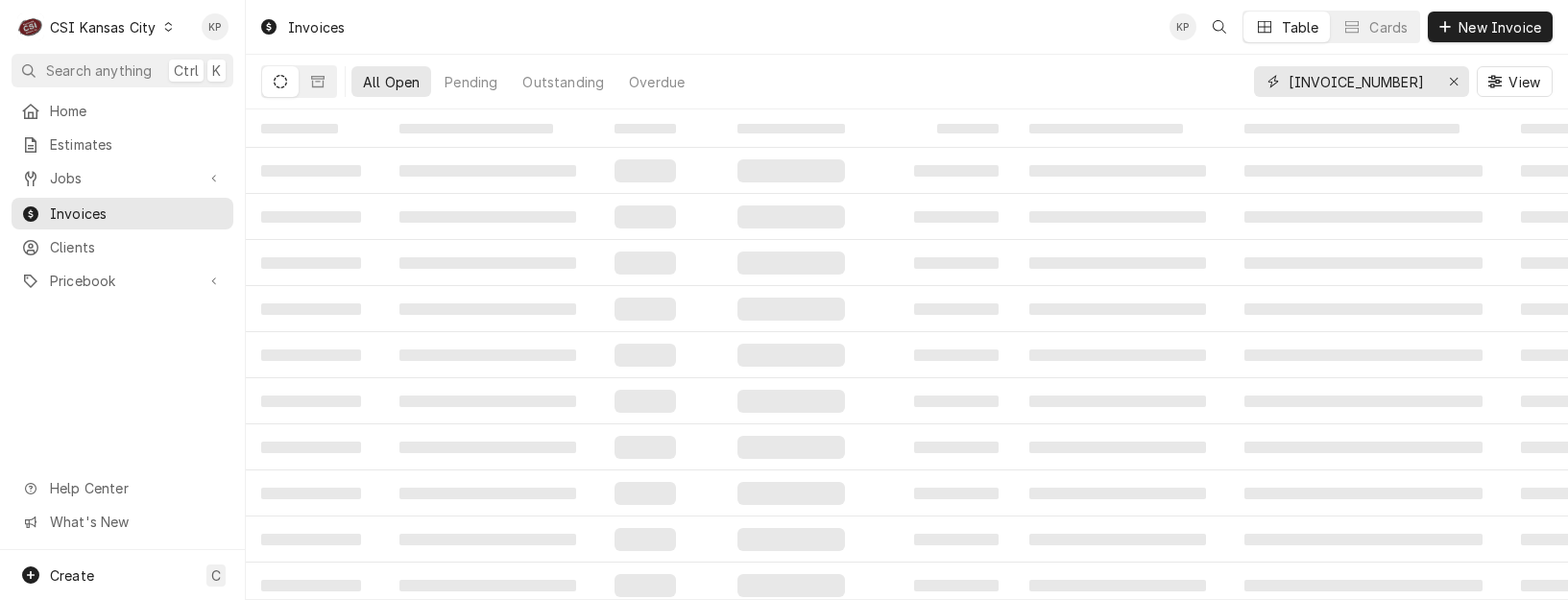 type on "[INVOICE_NUMBER]" 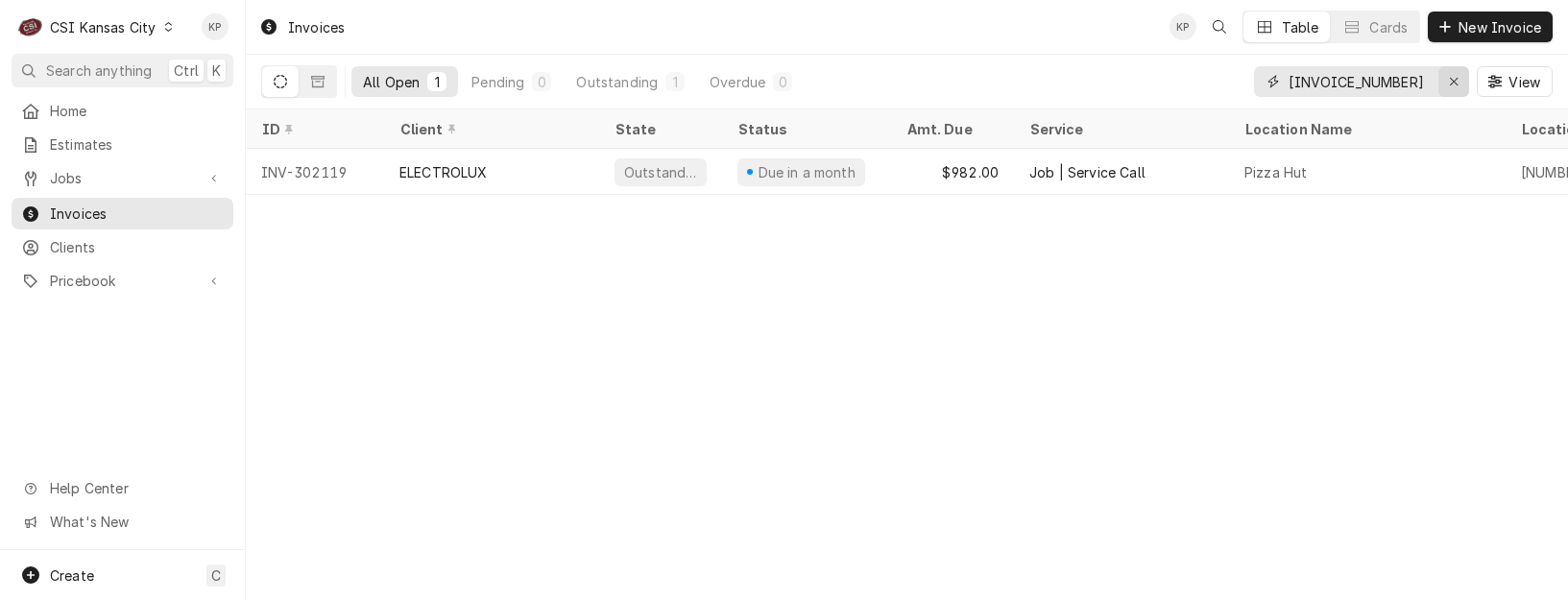click 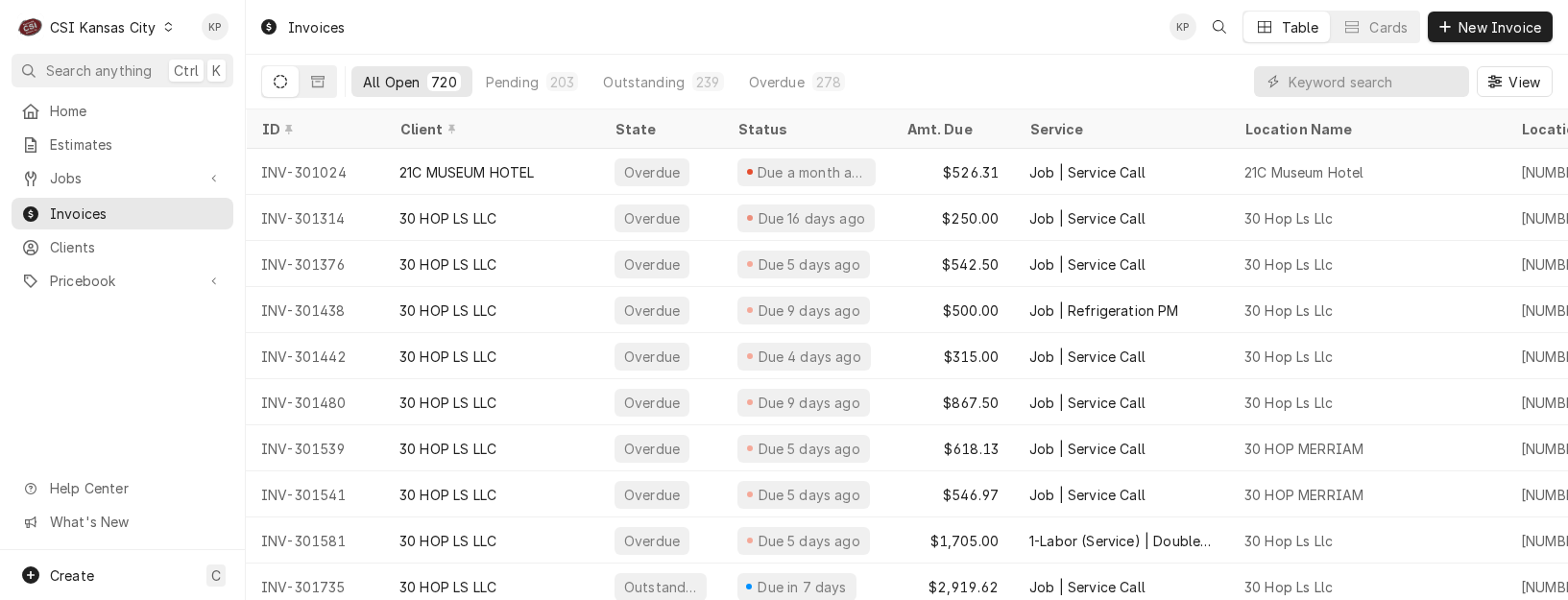 click at bounding box center (1273, 82) 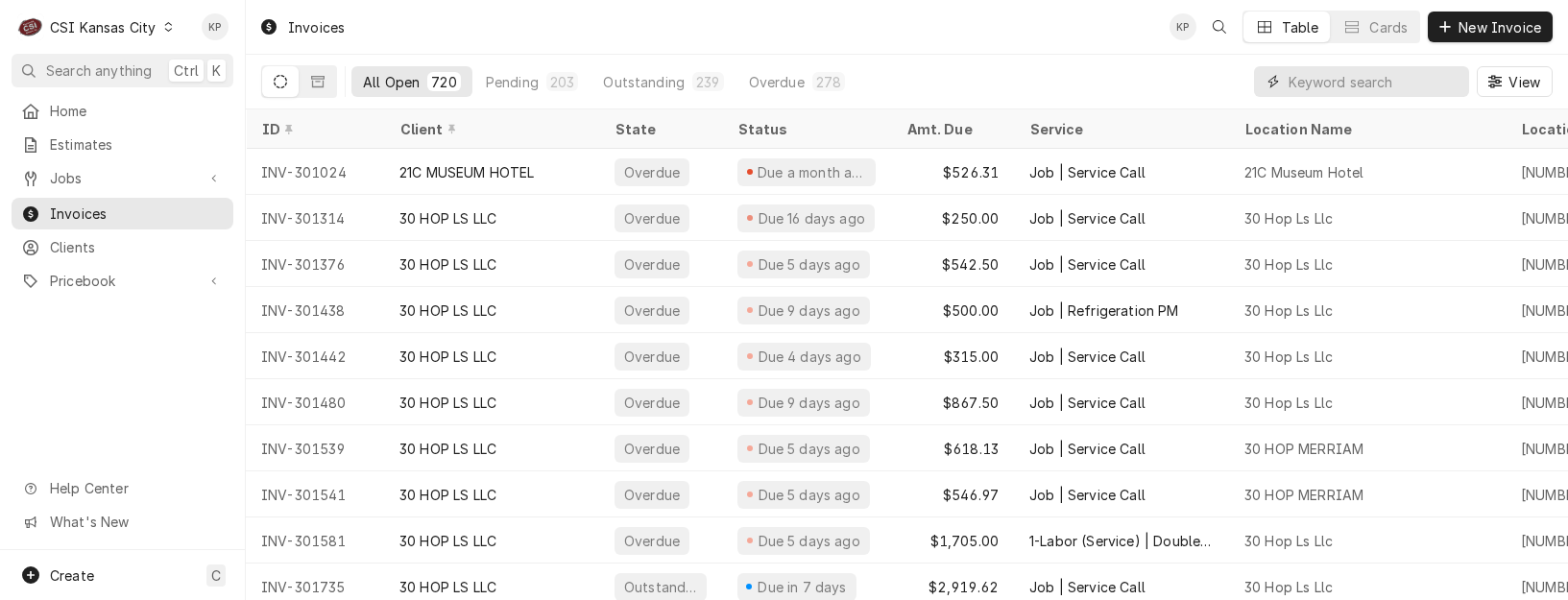 click at bounding box center (1374, 82) 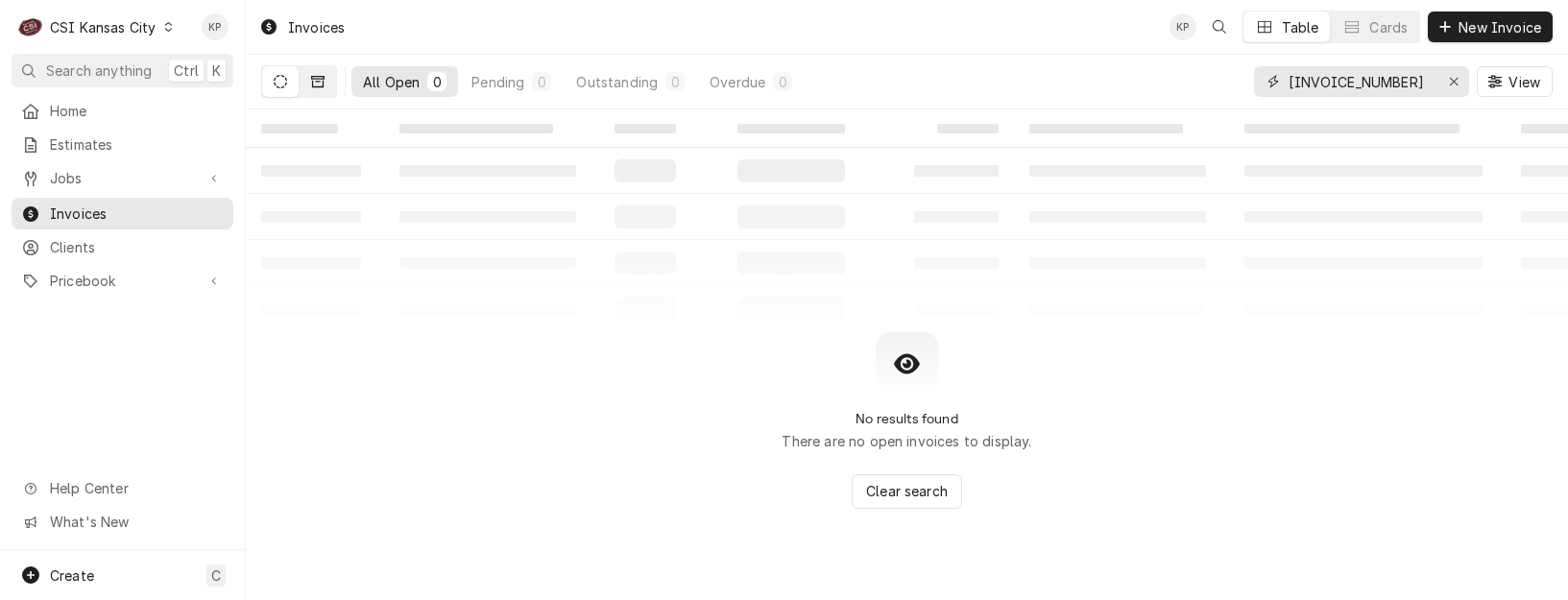 type on "[INVOICE_NUMBER]" 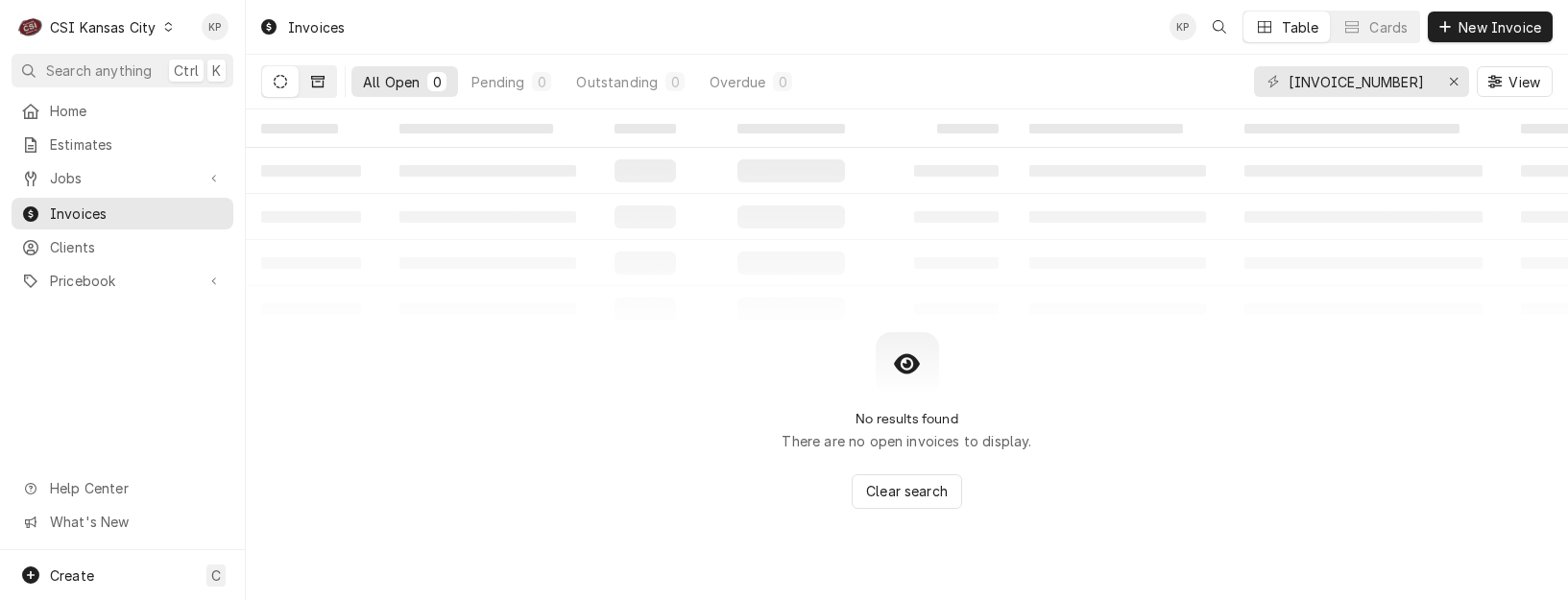 click at bounding box center [318, 82] 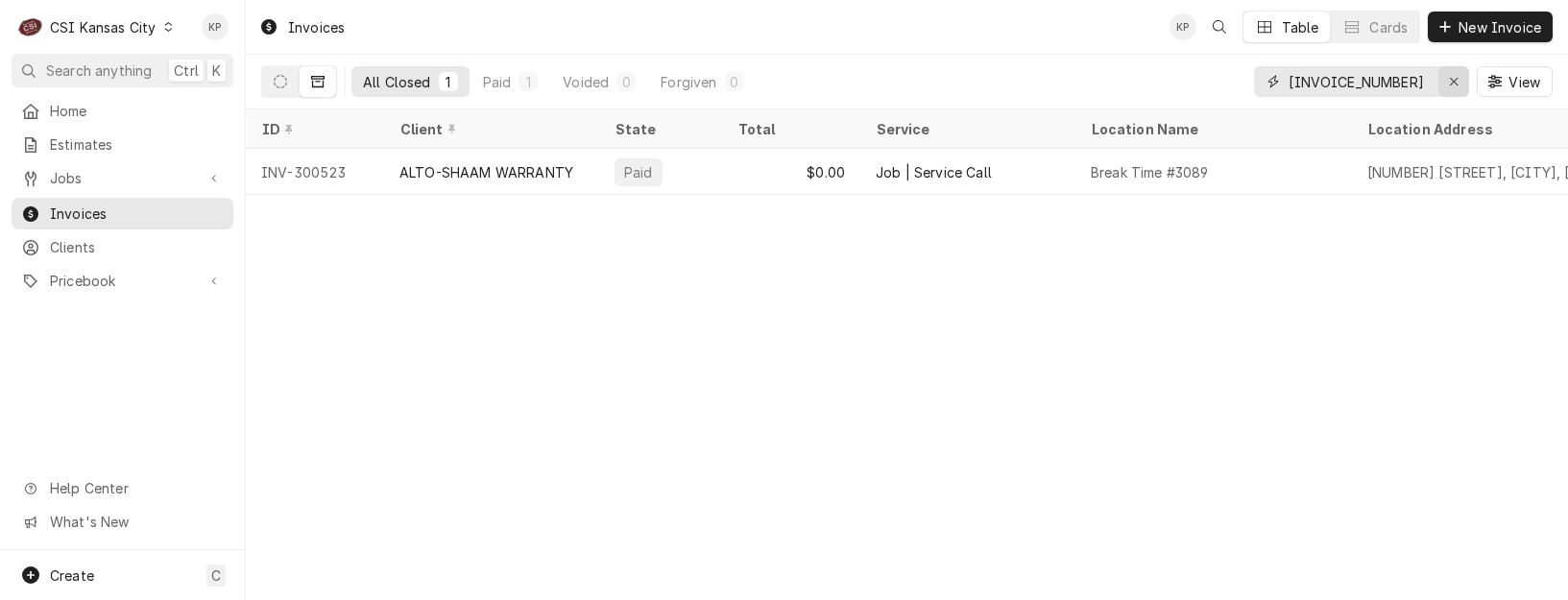 drag, startPoint x: 1462, startPoint y: 83, endPoint x: 1325, endPoint y: 67, distance: 137.93114 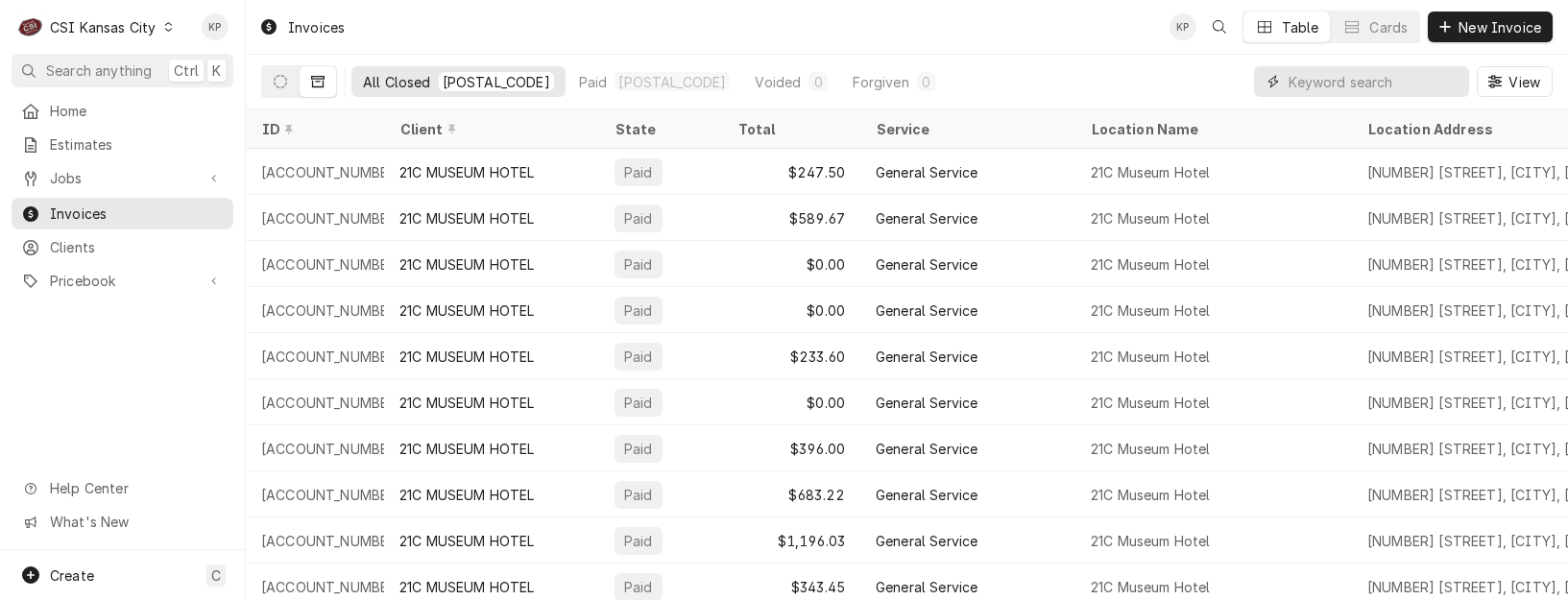 paste on "49851" 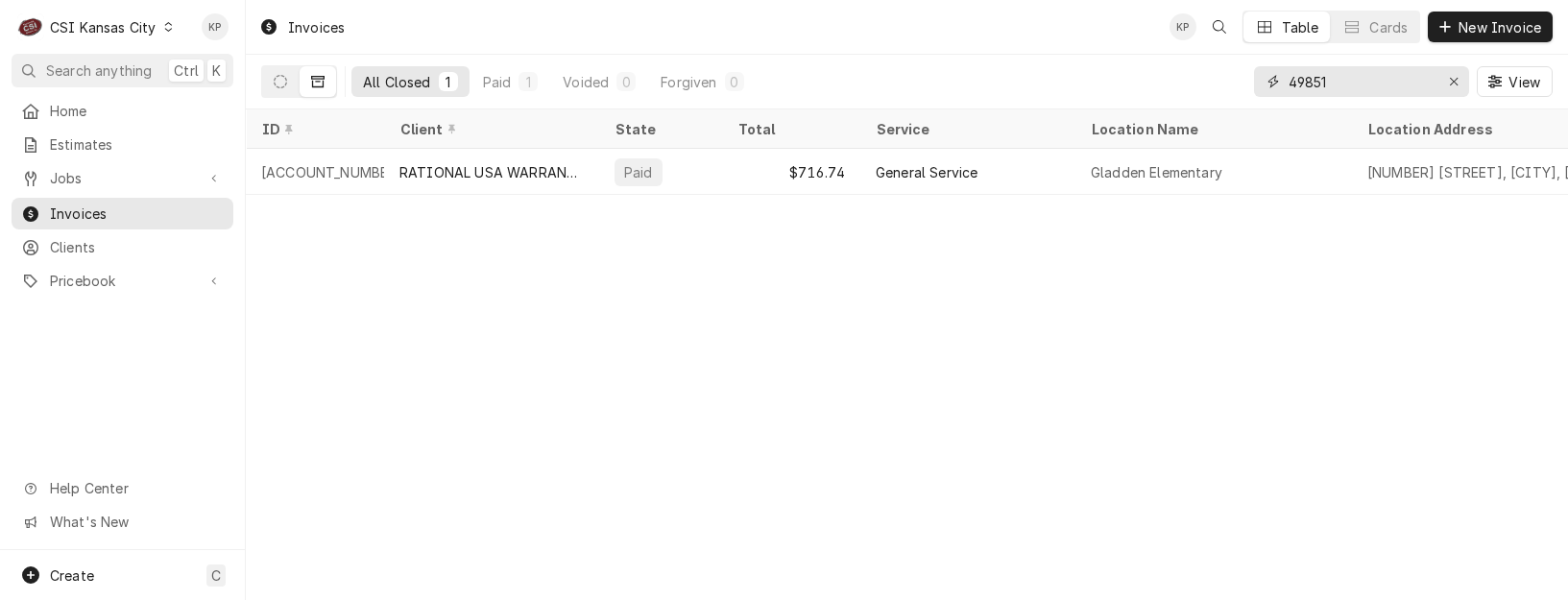 type on "49851" 